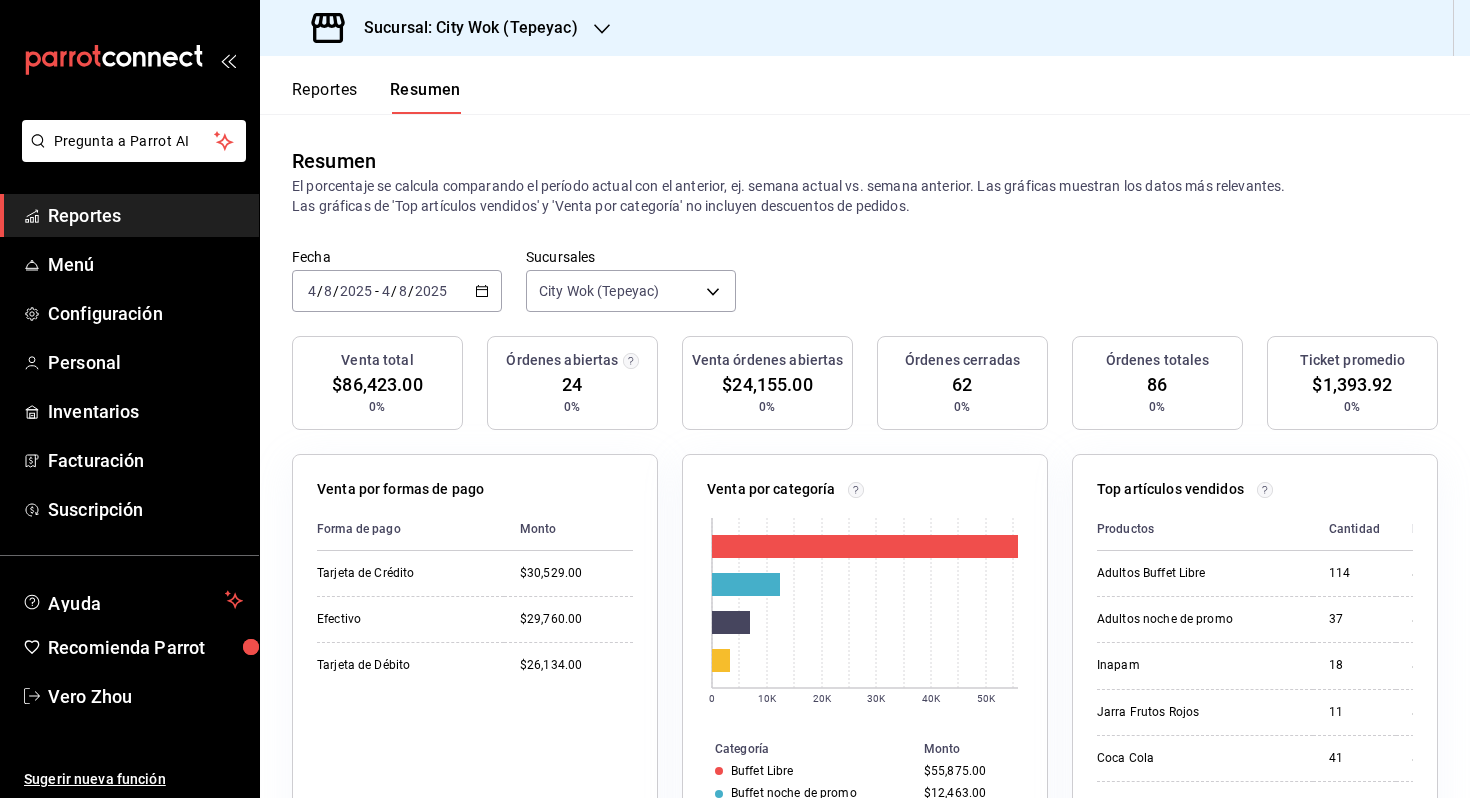 scroll, scrollTop: 0, scrollLeft: 0, axis: both 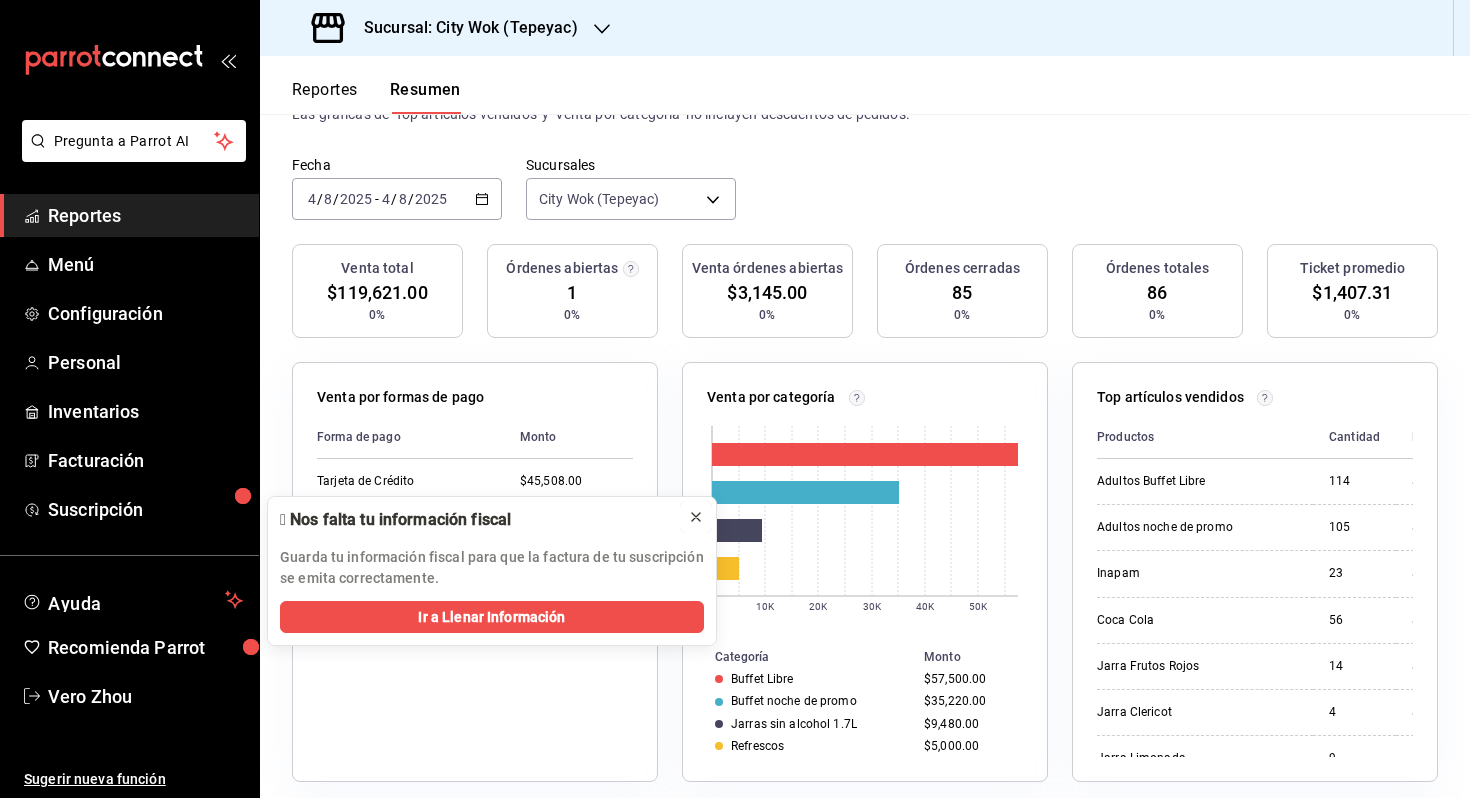click 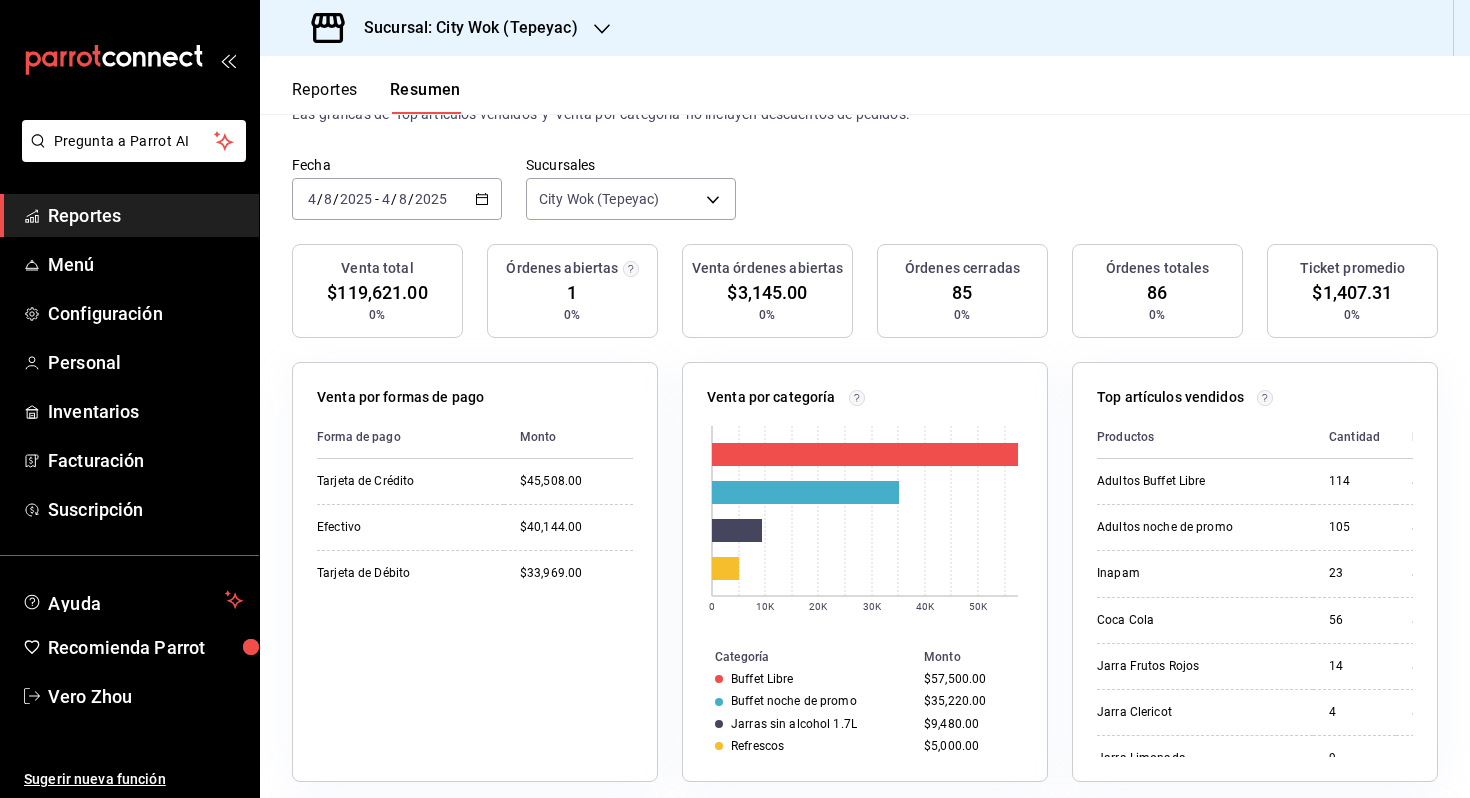 scroll, scrollTop: 14, scrollLeft: 0, axis: vertical 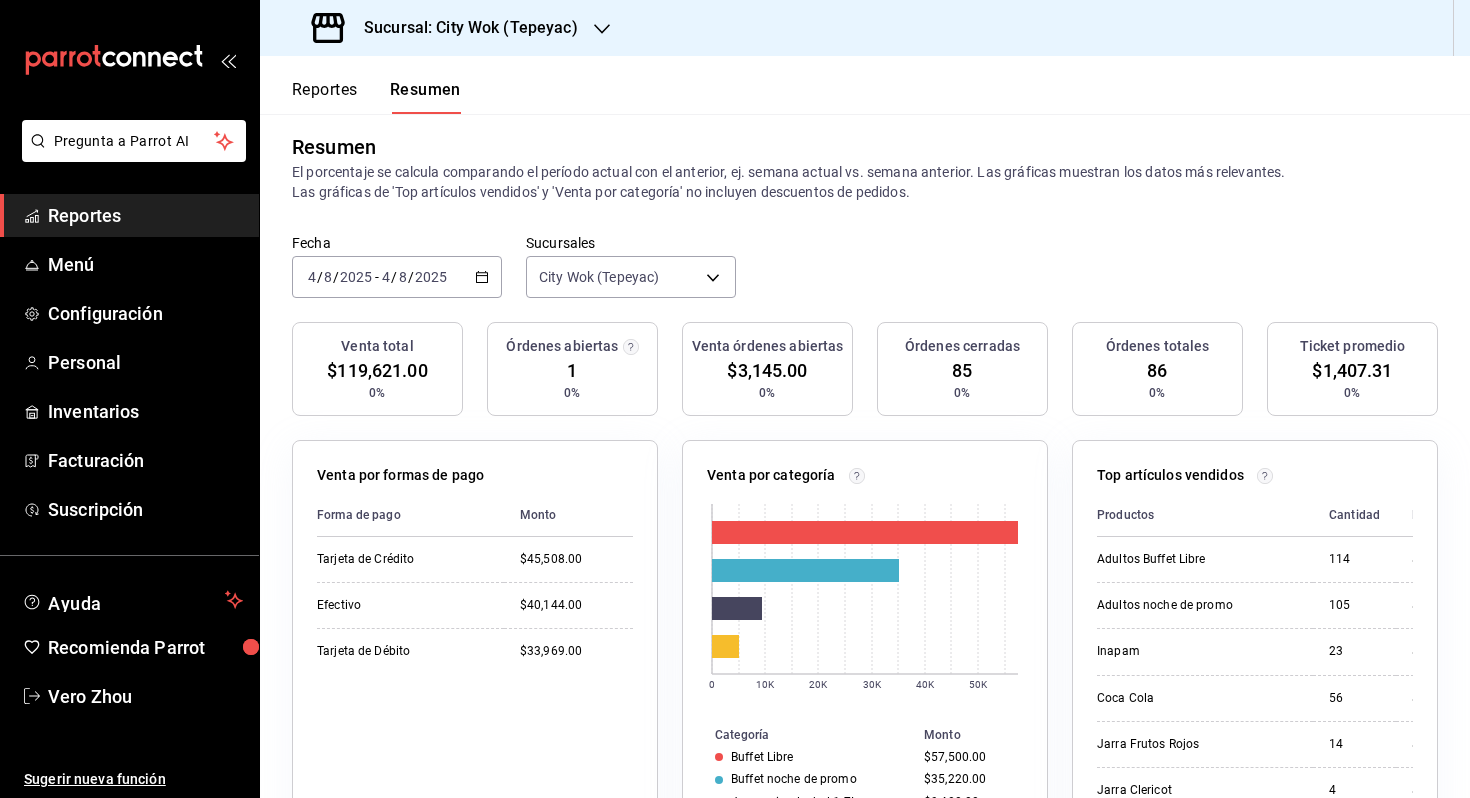 click on "Sucursal: City Wok (Tepeyac)" at bounding box center (447, 28) 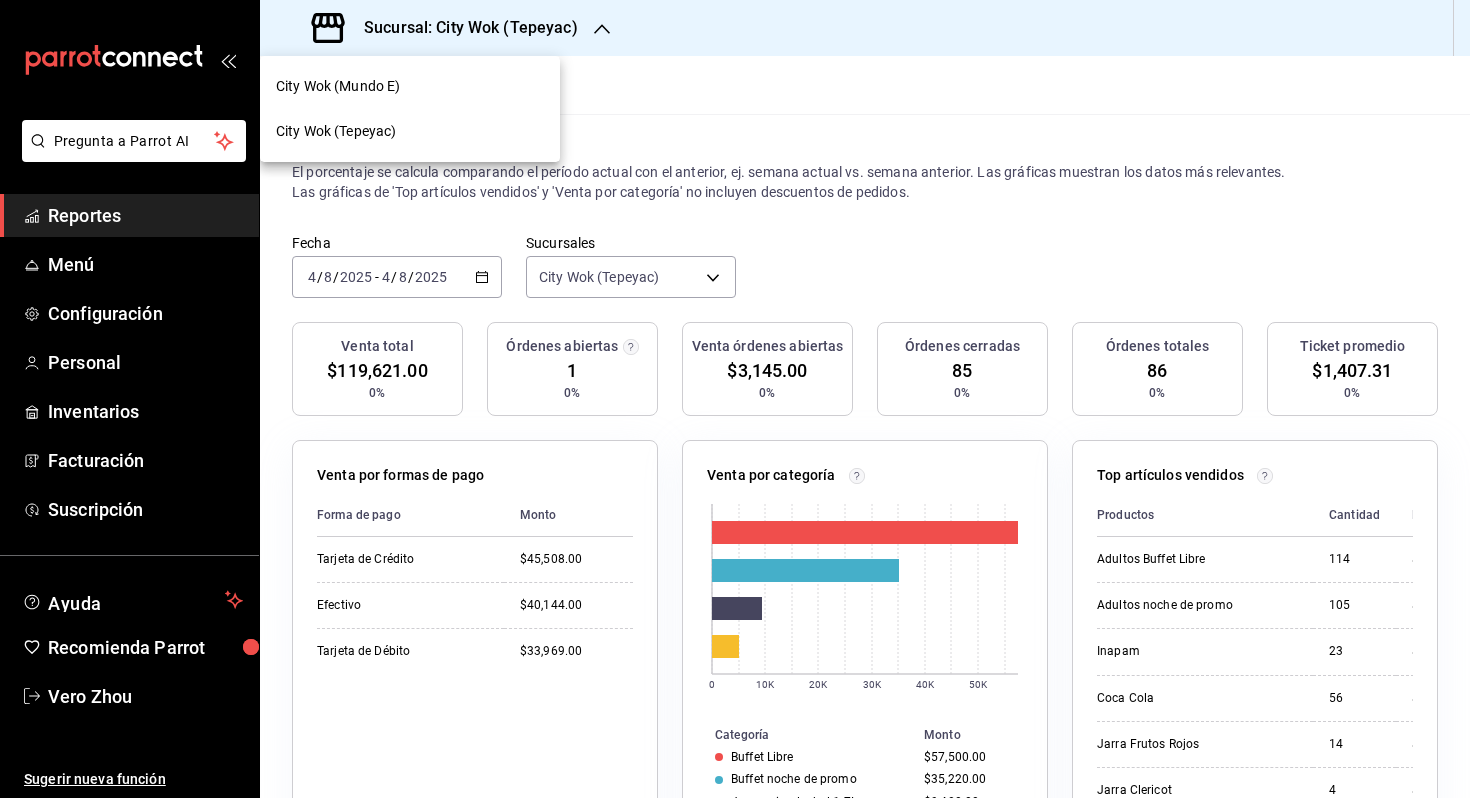 click on "City Wok (Mundo E)" at bounding box center [410, 86] 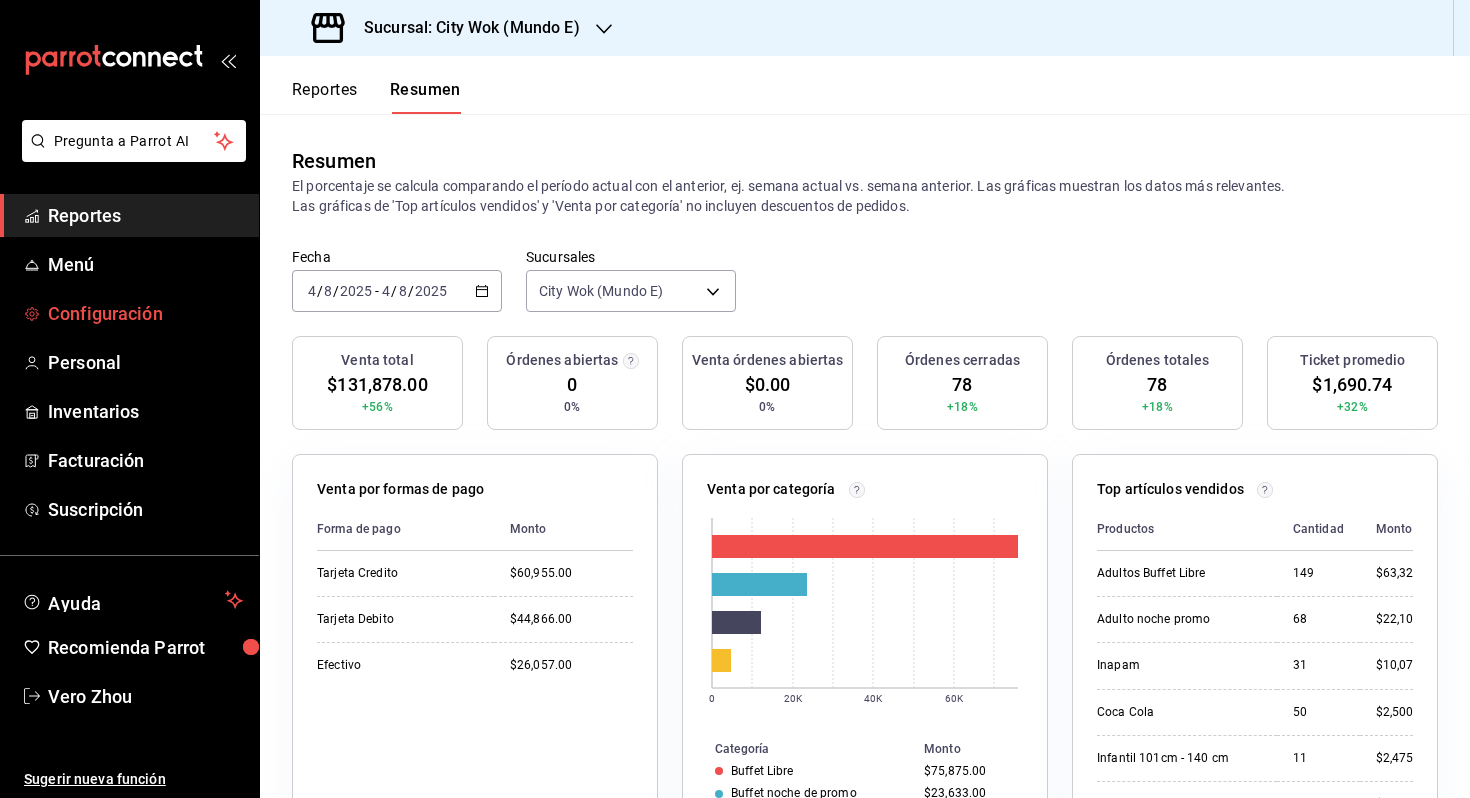 click on "Configuración" at bounding box center (129, 313) 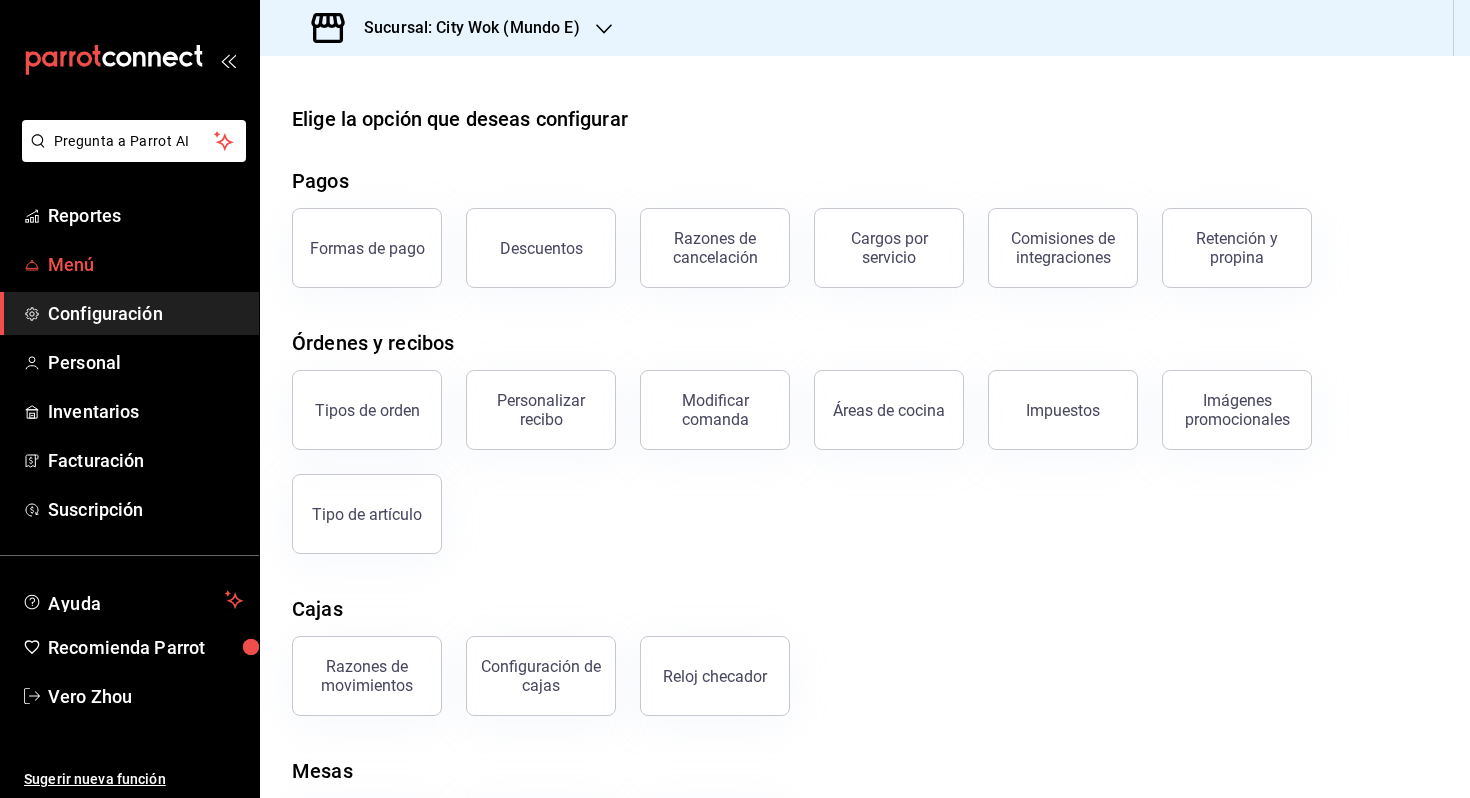click on "Menú" at bounding box center (145, 264) 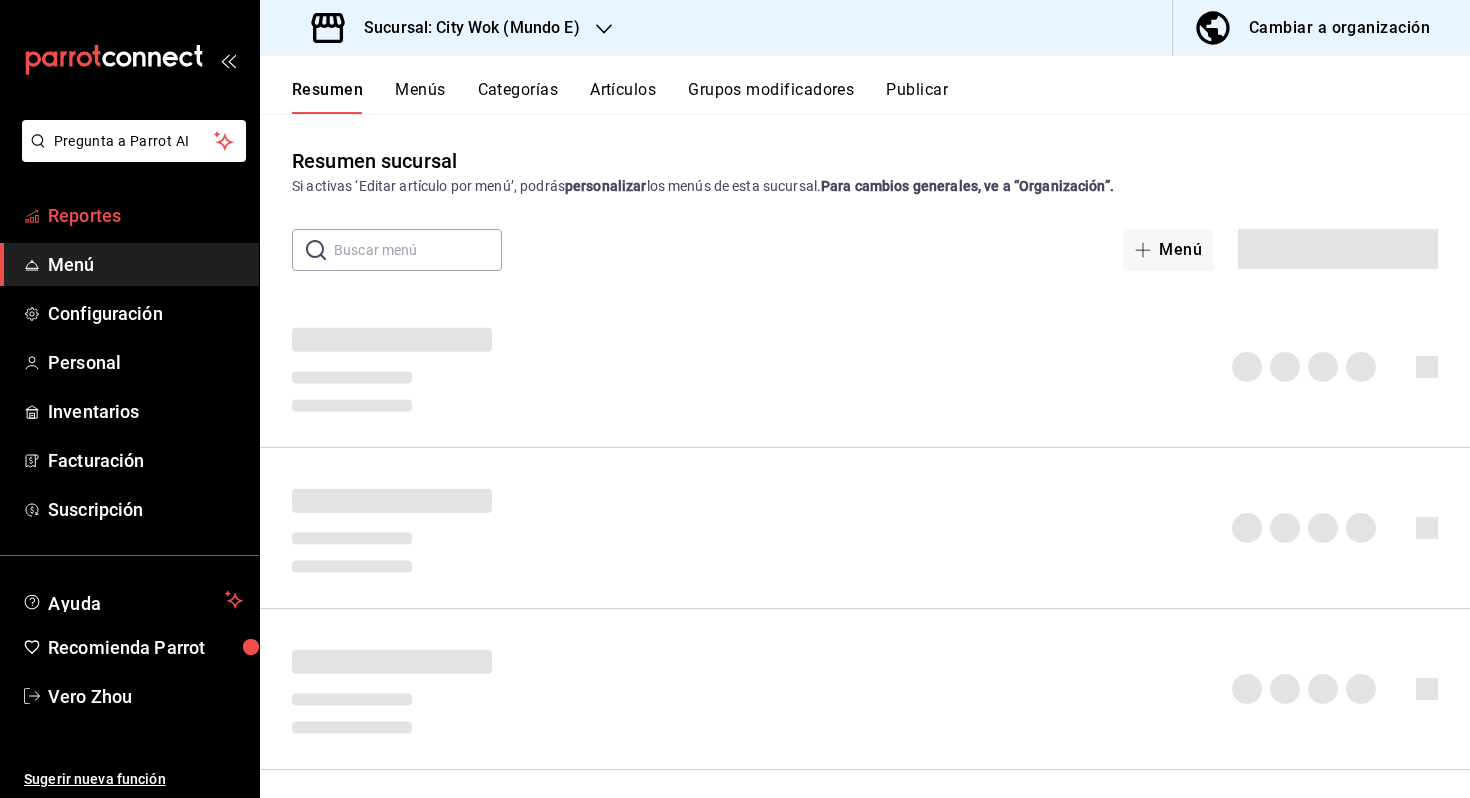 click on "Reportes" at bounding box center [145, 215] 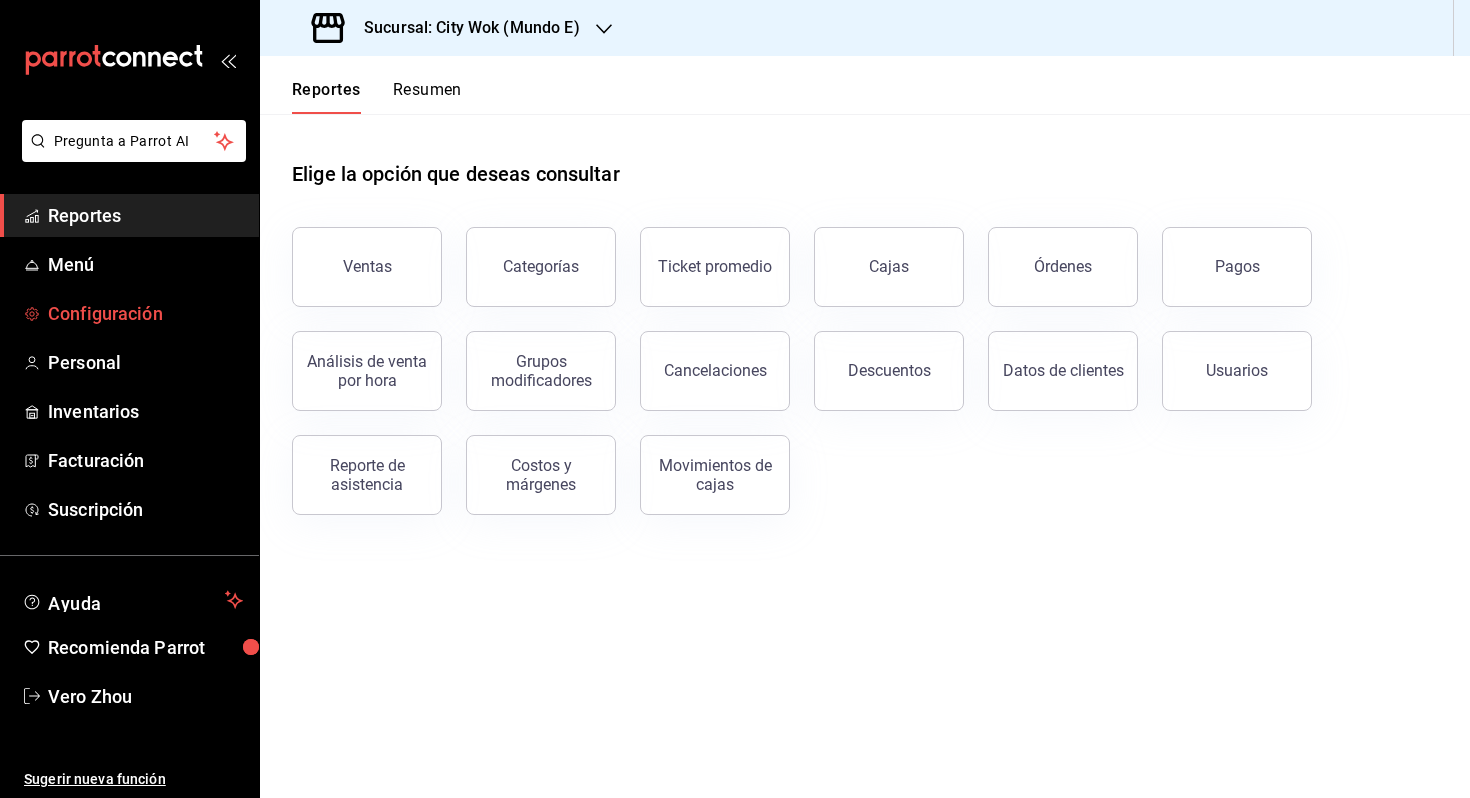 click on "Configuración" at bounding box center [129, 313] 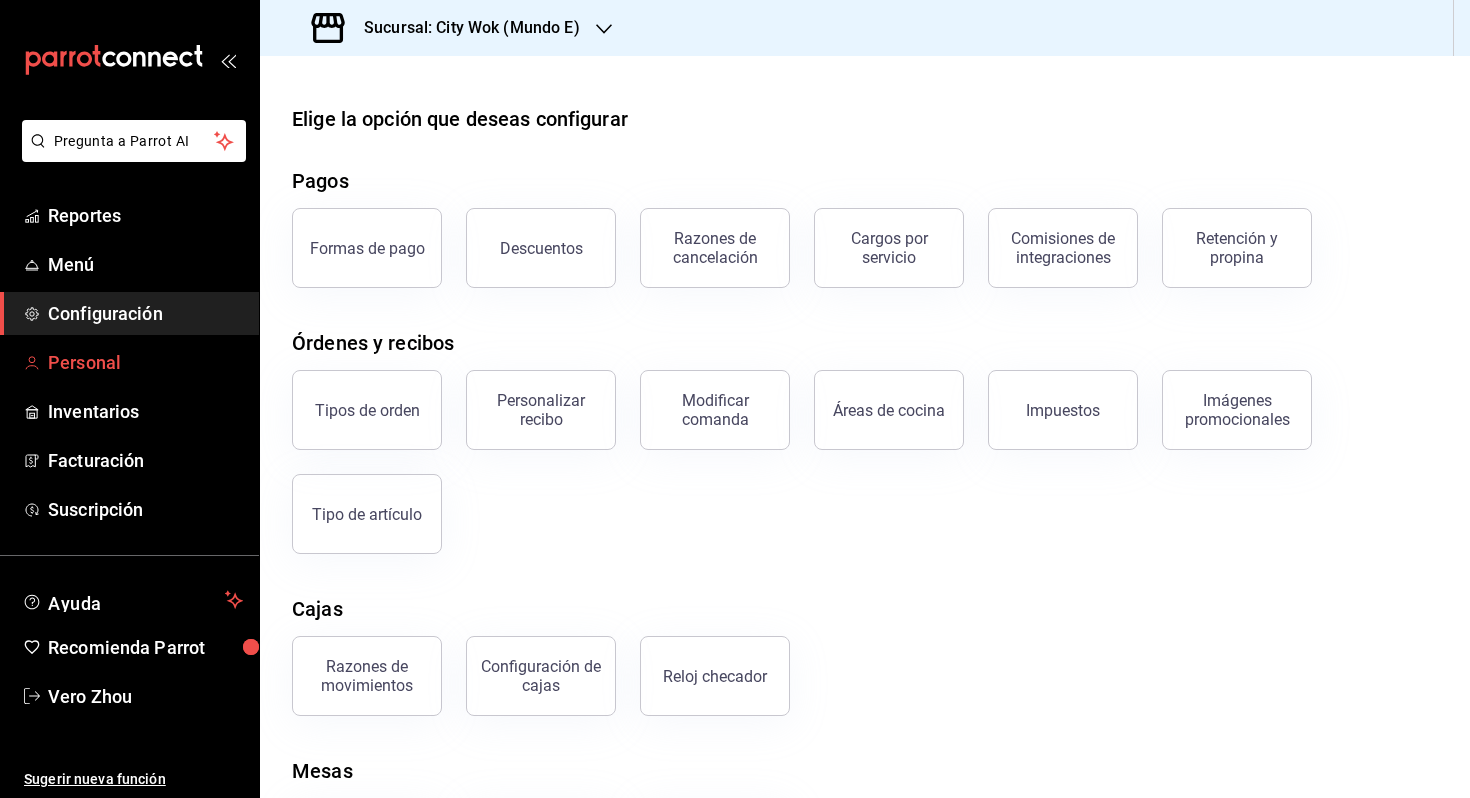 click on "Personal" at bounding box center (145, 362) 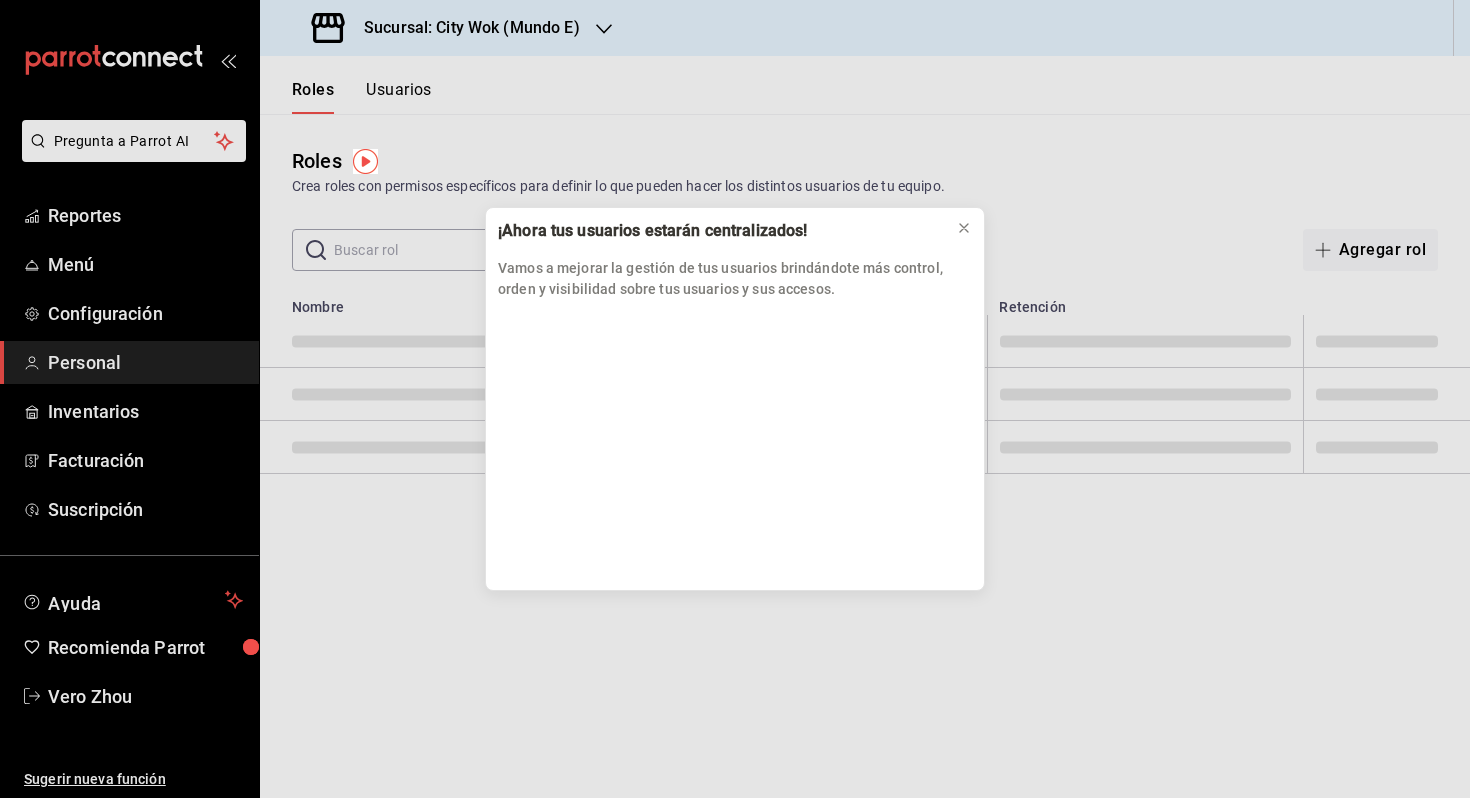 click on "¡Ahora tus usuarios estarán centralizados! Vamos a mejorar la gestión de tus usuarios brindándote más control, orden y visibilidad sobre tus usuarios y sus accesos." at bounding box center (735, 399) 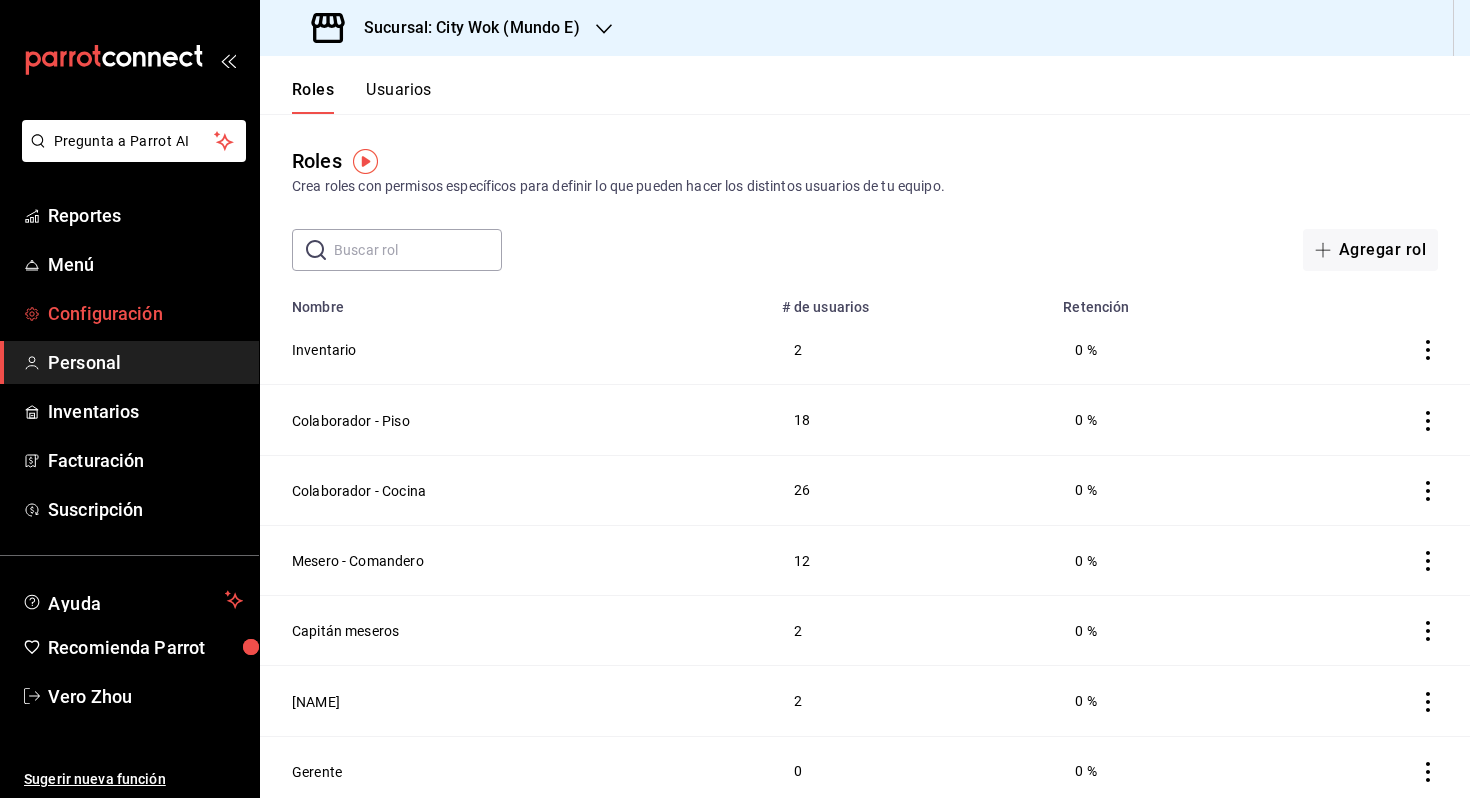 click on "Configuración" at bounding box center (145, 313) 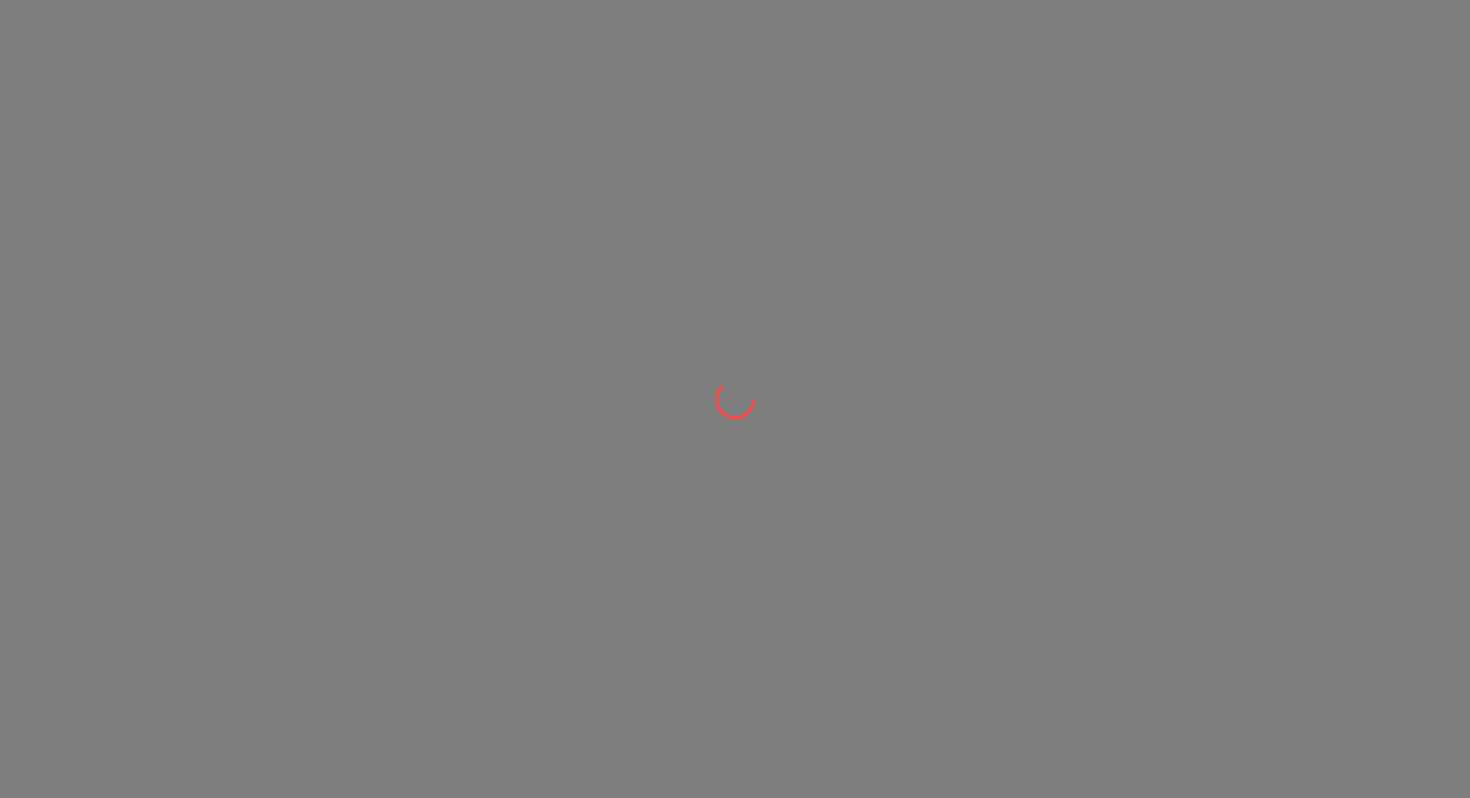 scroll, scrollTop: 0, scrollLeft: 0, axis: both 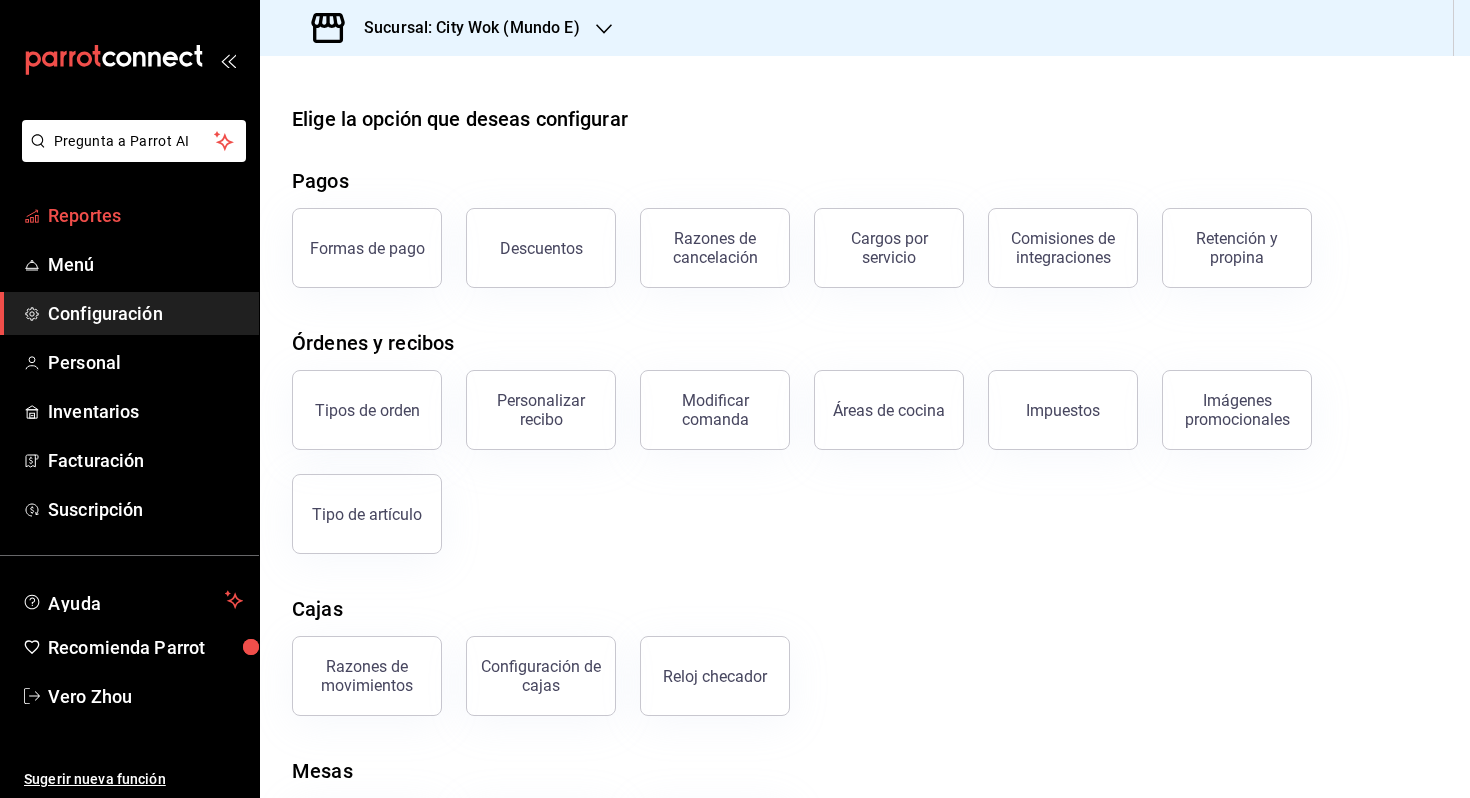 click on "Reportes" at bounding box center (129, 215) 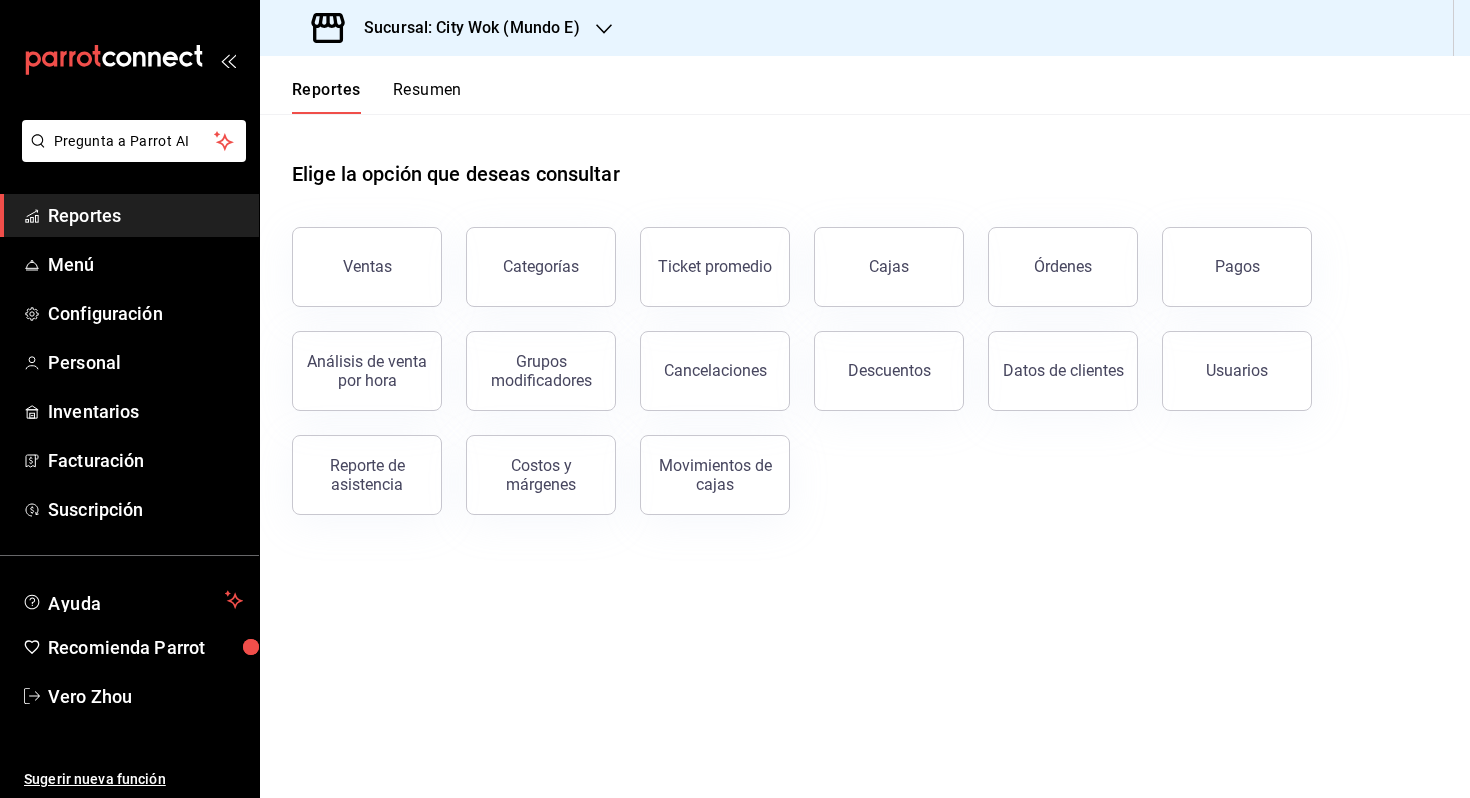 click on "Resumen" at bounding box center [427, 97] 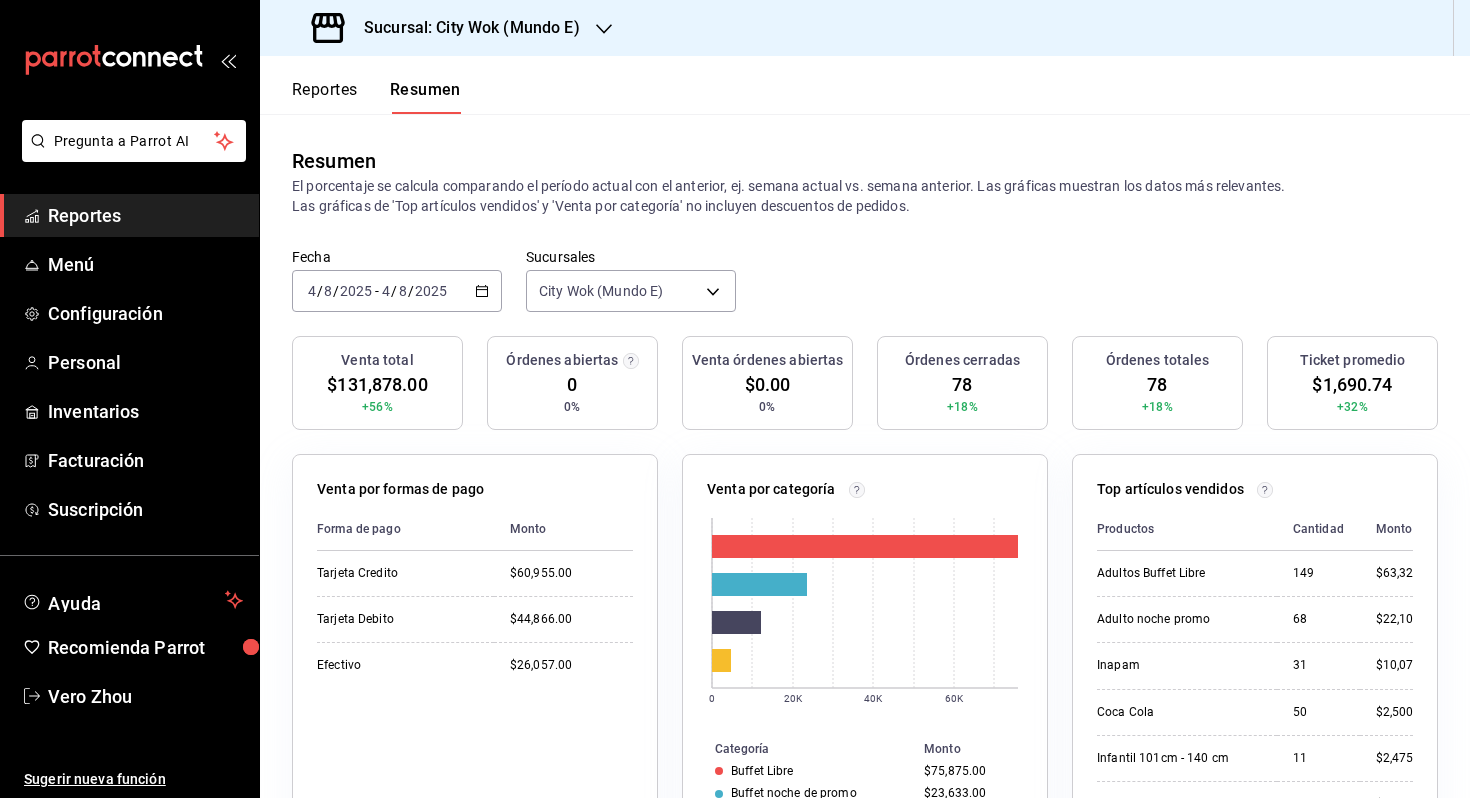 click on "Sucursal: City Wok (Mundo E)" at bounding box center [464, 28] 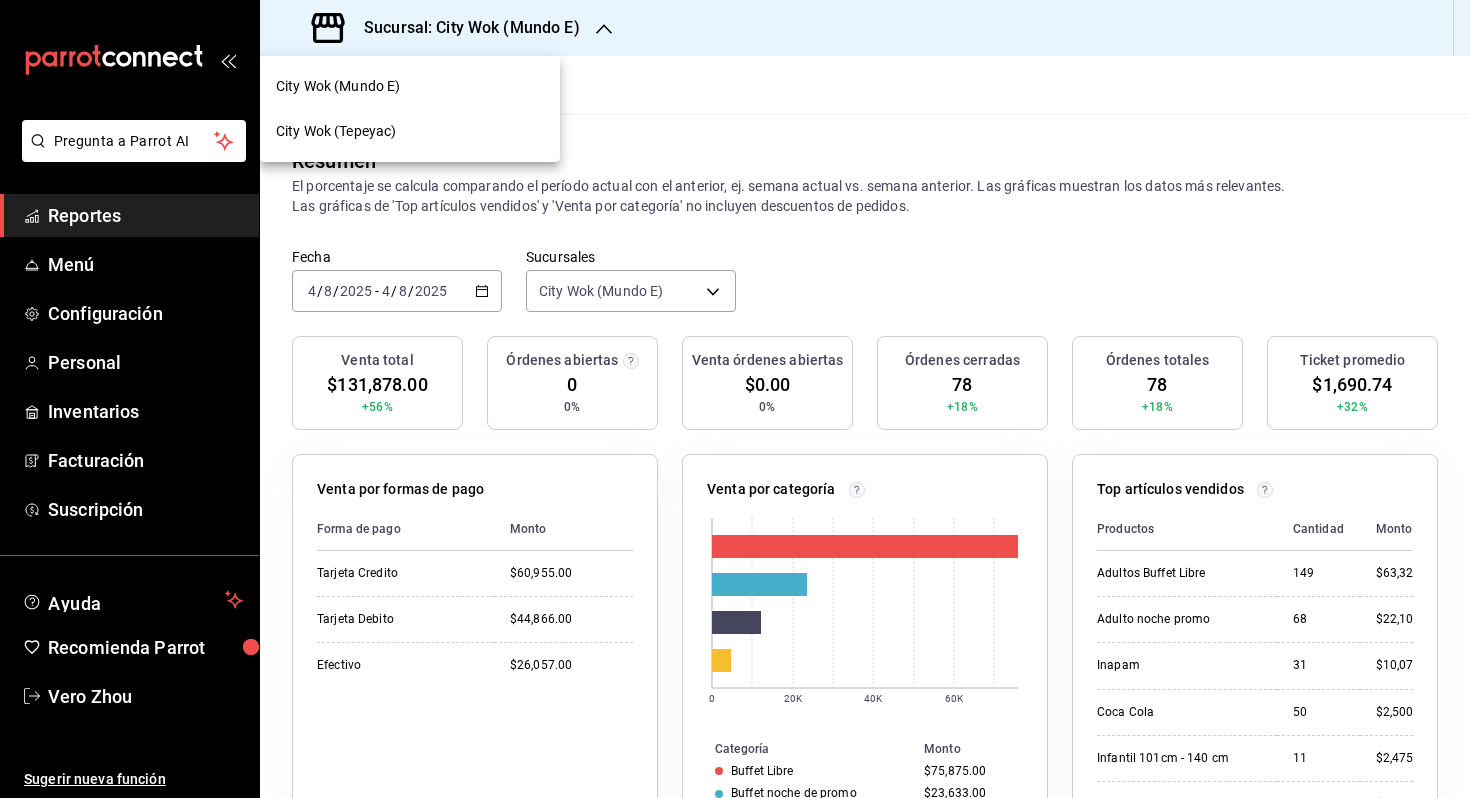 click on "City Wok (Tepeyac)" at bounding box center (410, 131) 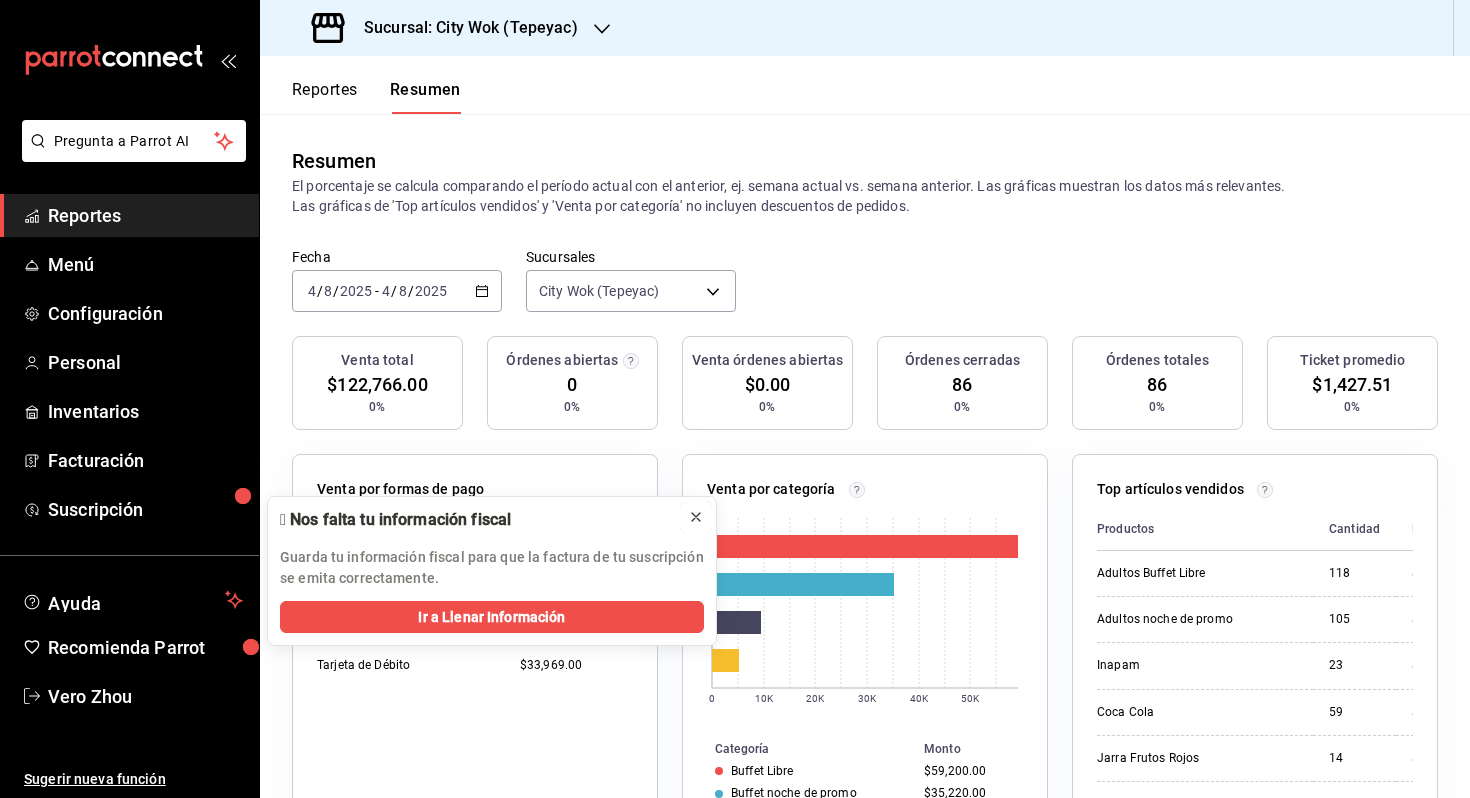 click 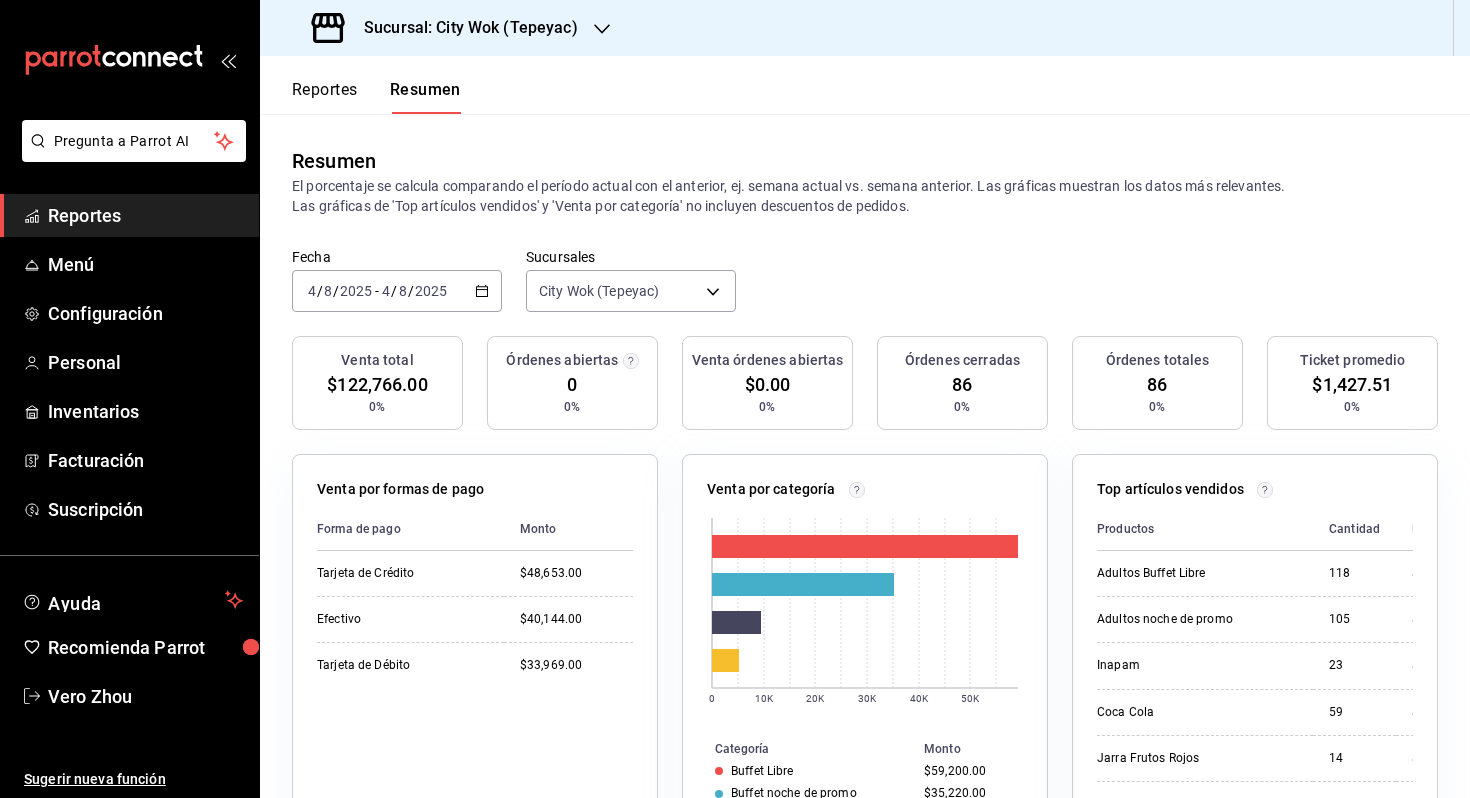 click on "Sucursal: City Wok (Tepeyac)" at bounding box center [463, 28] 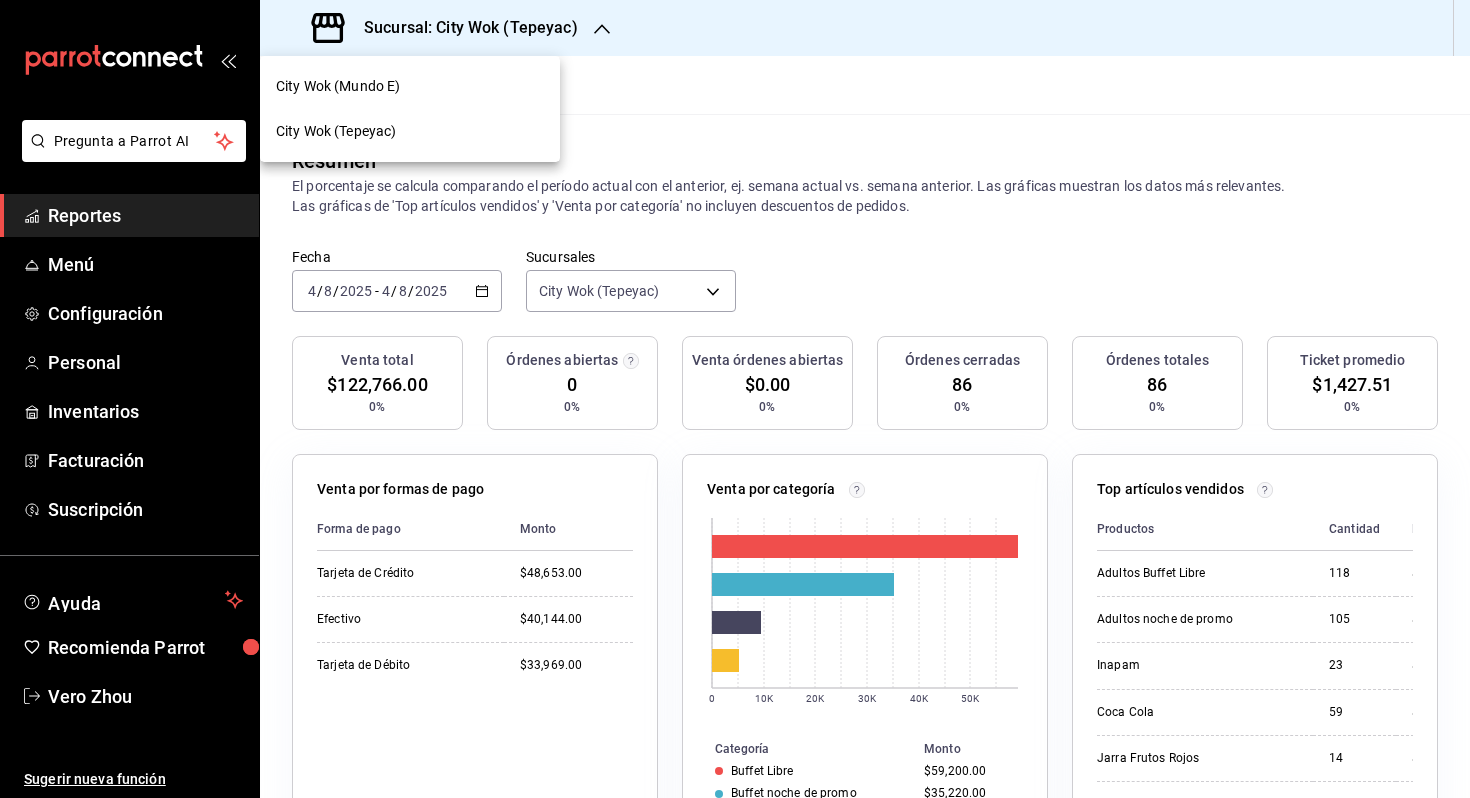 click on "City Wok (Mundo E)" at bounding box center (410, 86) 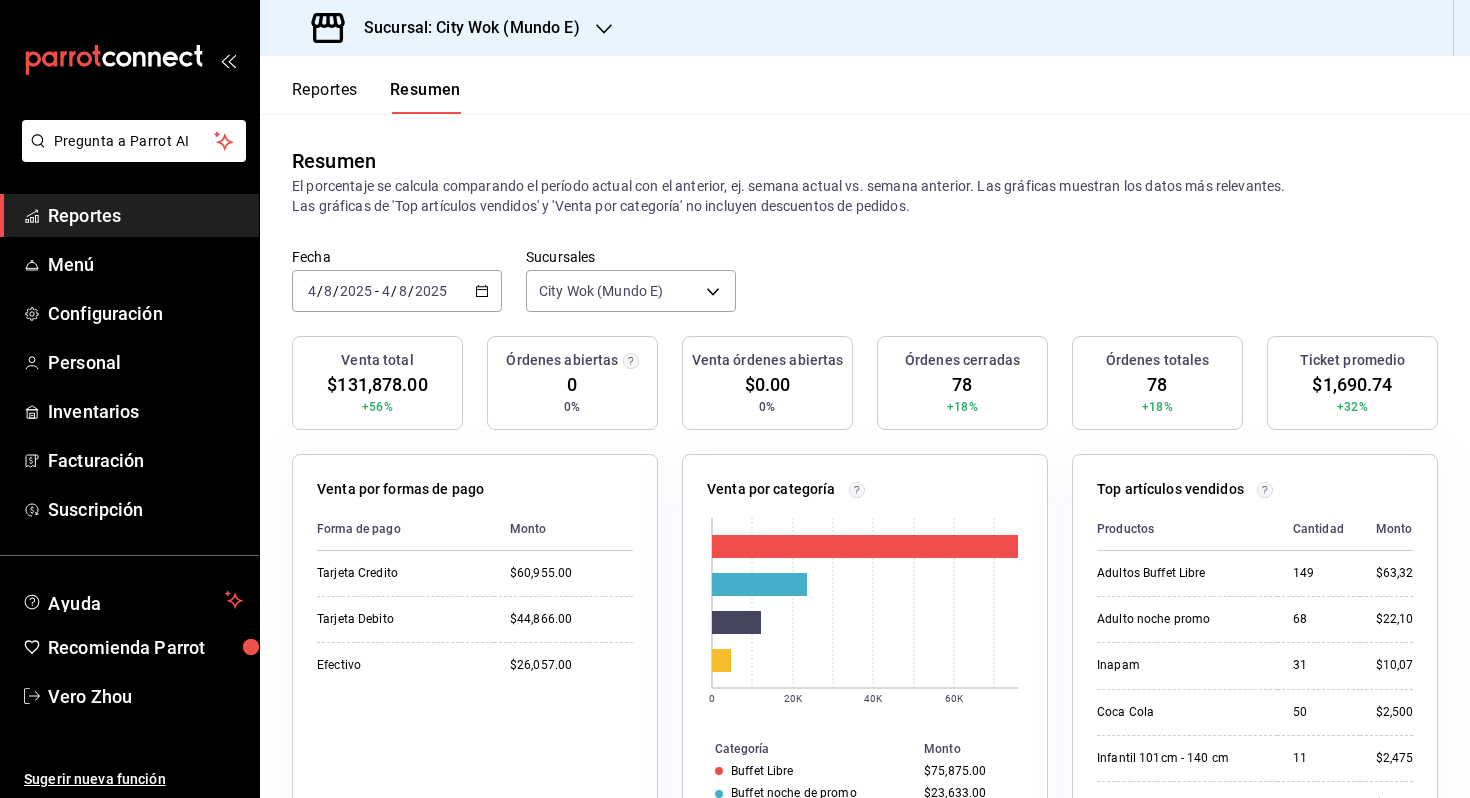 click on "Reportes" at bounding box center [325, 97] 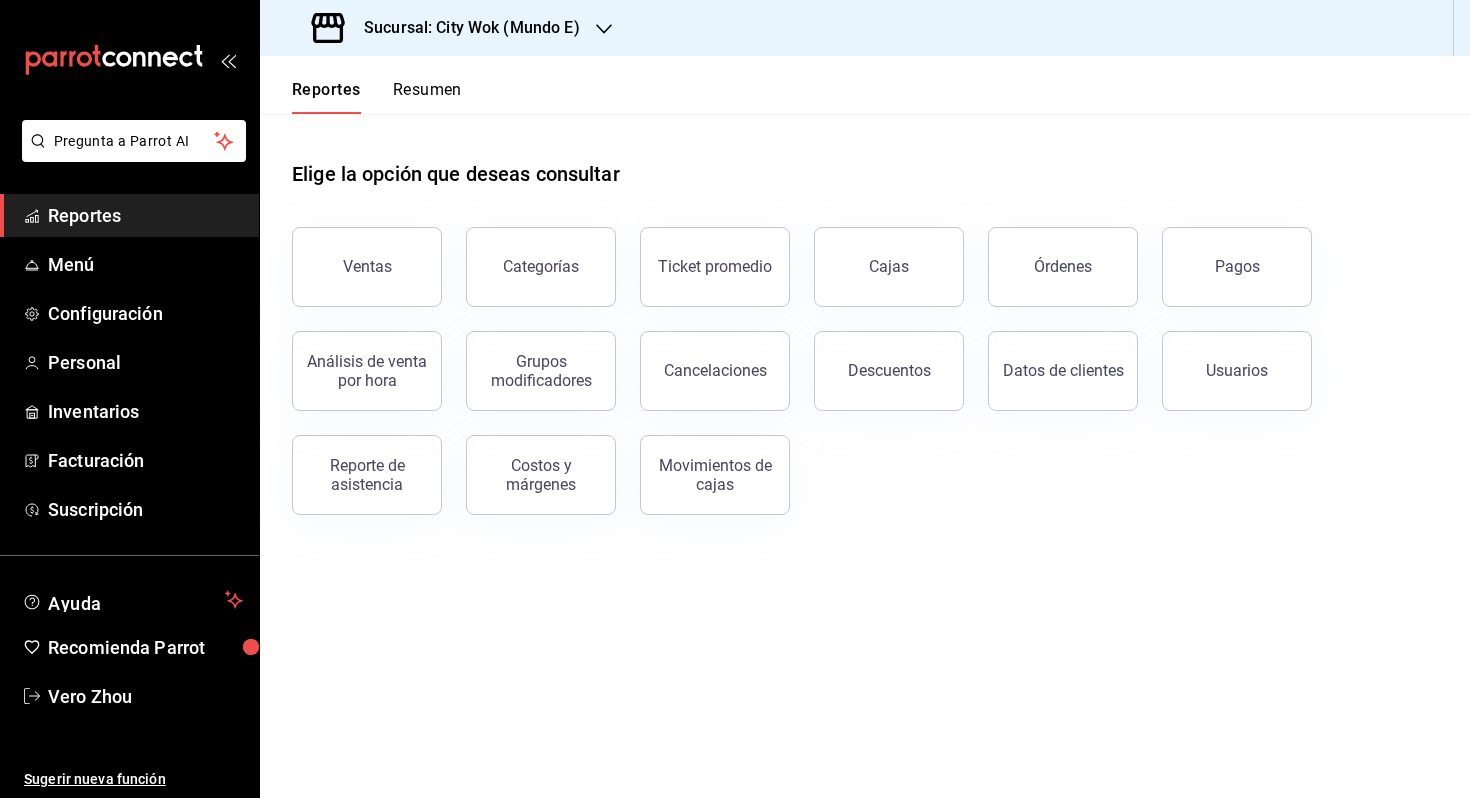 click on "Sucursal: City Wok (Mundo E)" at bounding box center [464, 28] 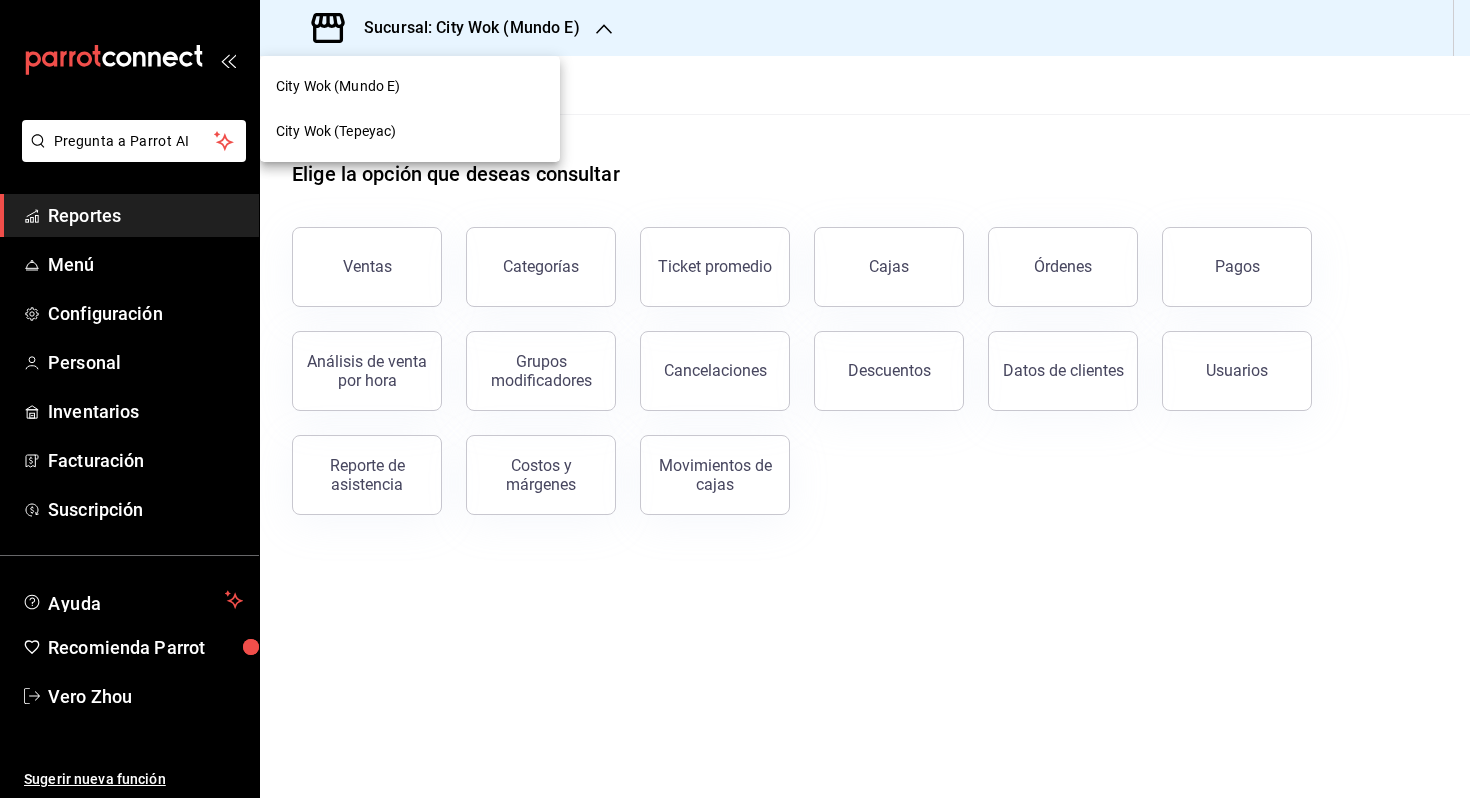click on "City Wok (Tepeyac)" at bounding box center [410, 131] 